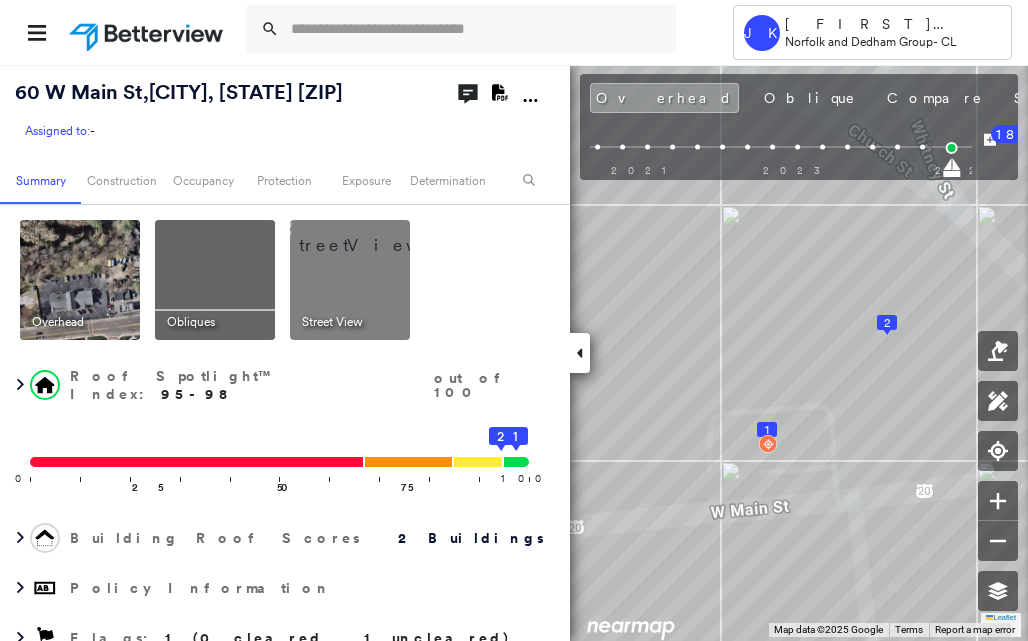 scroll, scrollTop: 0, scrollLeft: 0, axis: both 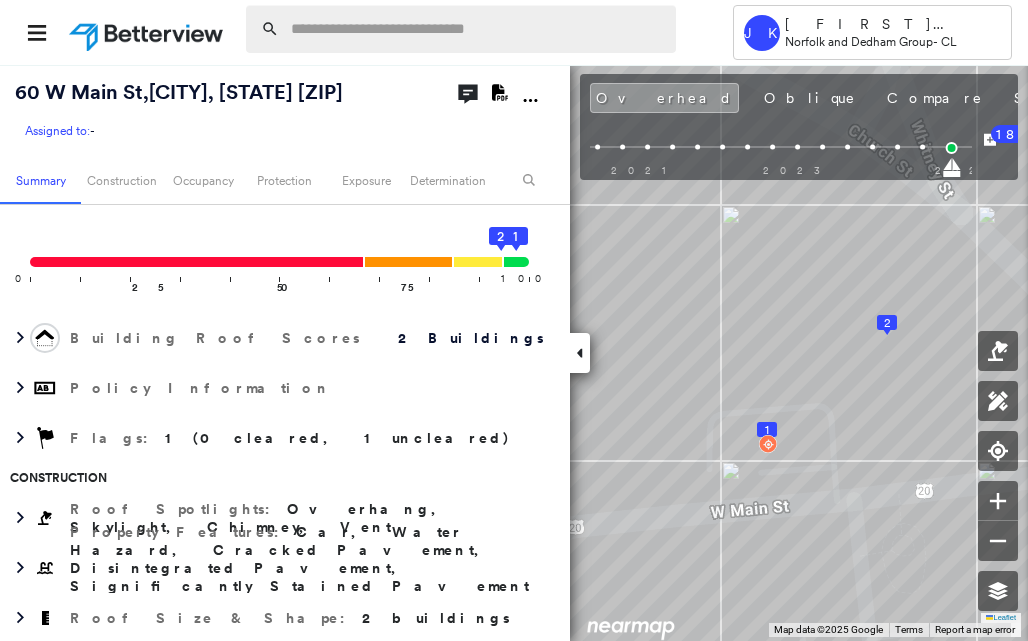 click at bounding box center [477, 29] 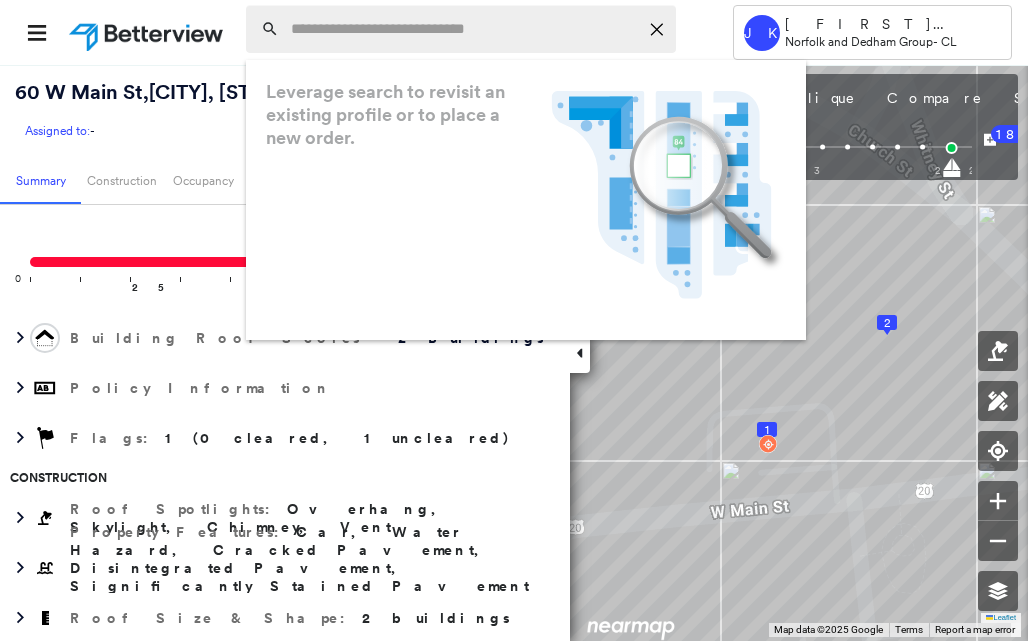 paste on "**********" 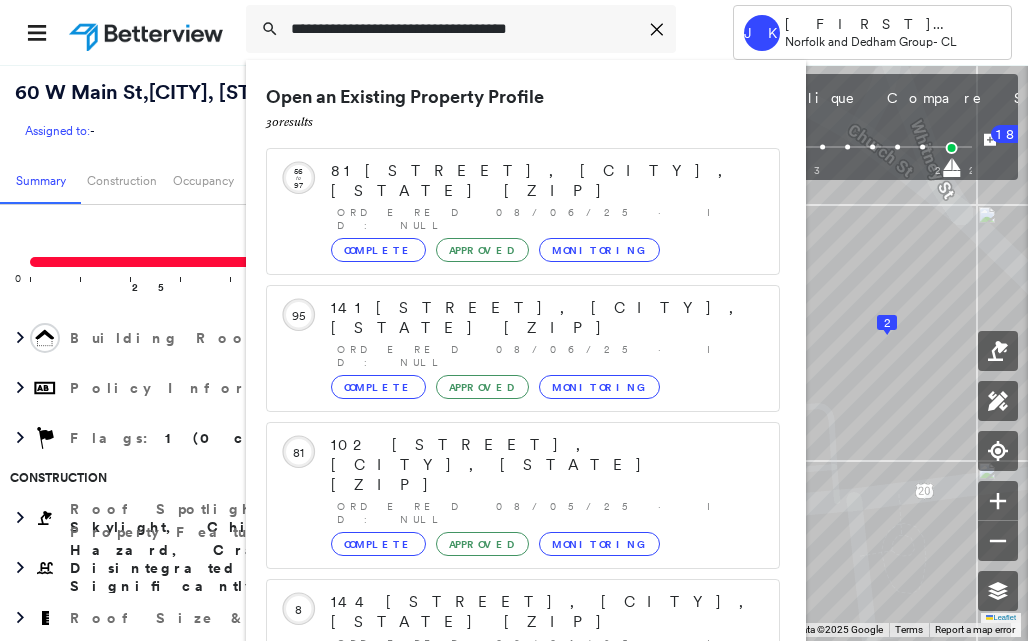 scroll, scrollTop: 213, scrollLeft: 0, axis: vertical 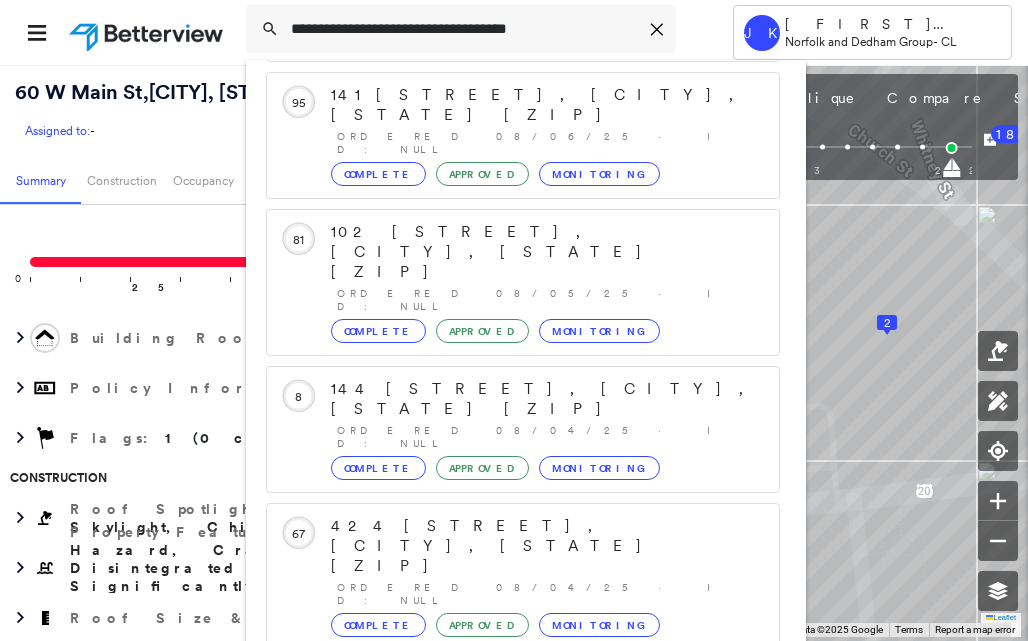 type on "**********" 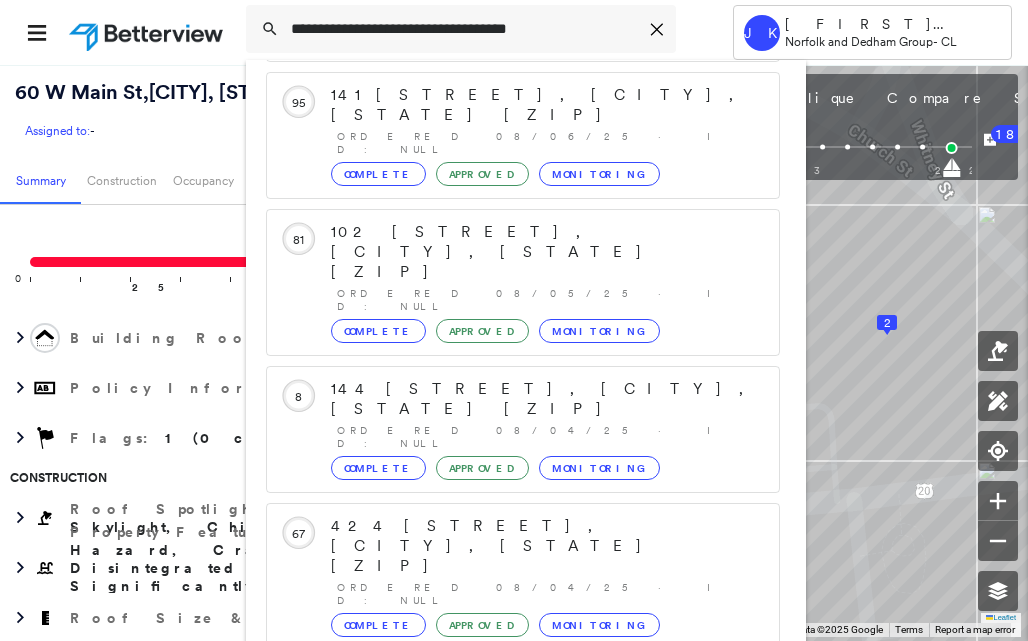 click on "14 [STREET], [CITY], [STATE] [ZIP]" at bounding box center [501, 831] 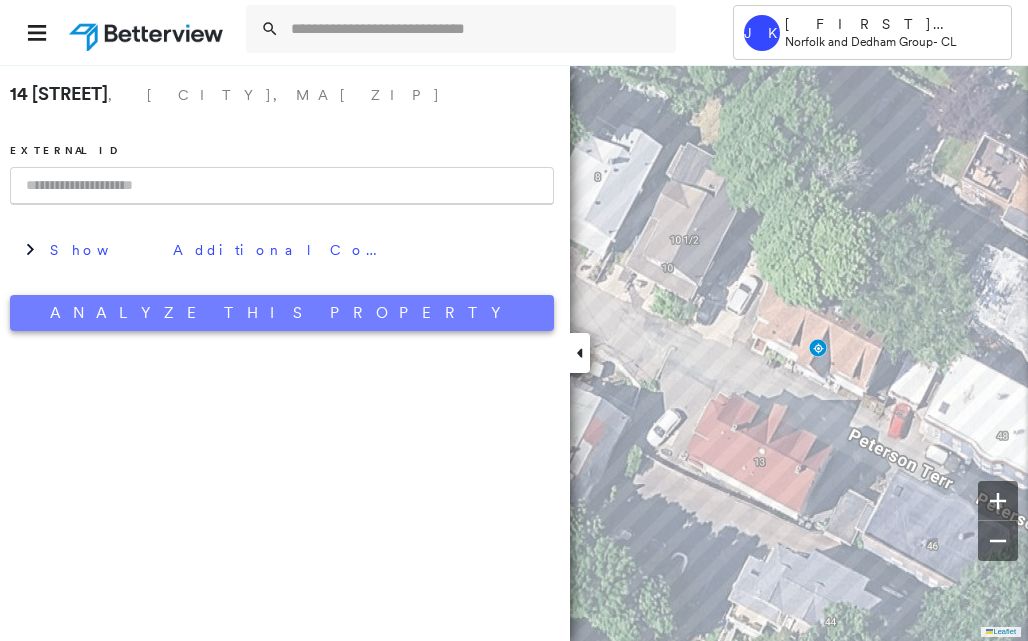 click on "Analyze This Property" at bounding box center [282, 313] 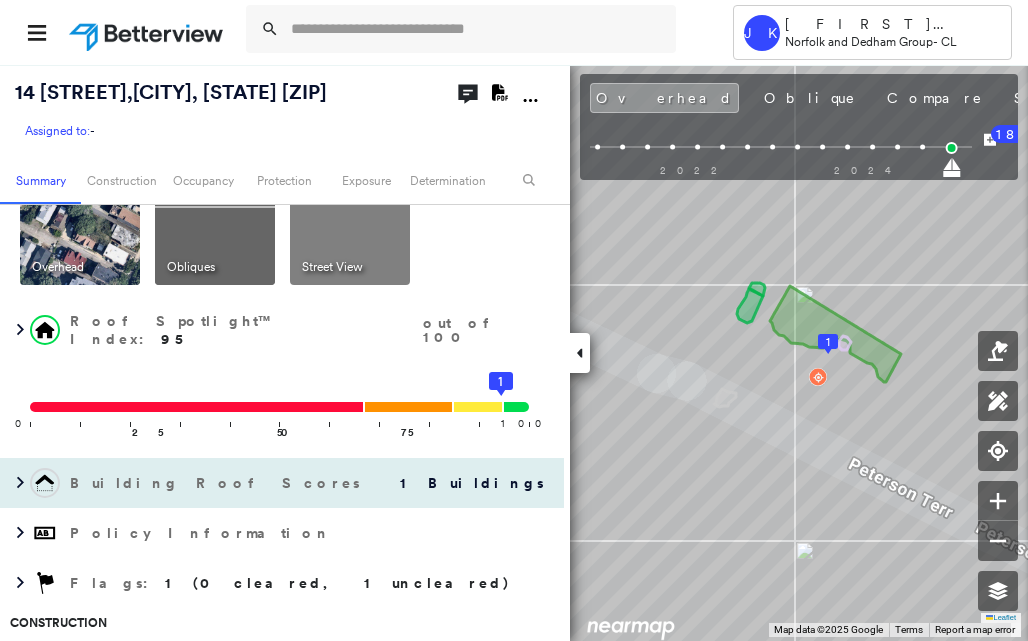 scroll, scrollTop: 0, scrollLeft: 0, axis: both 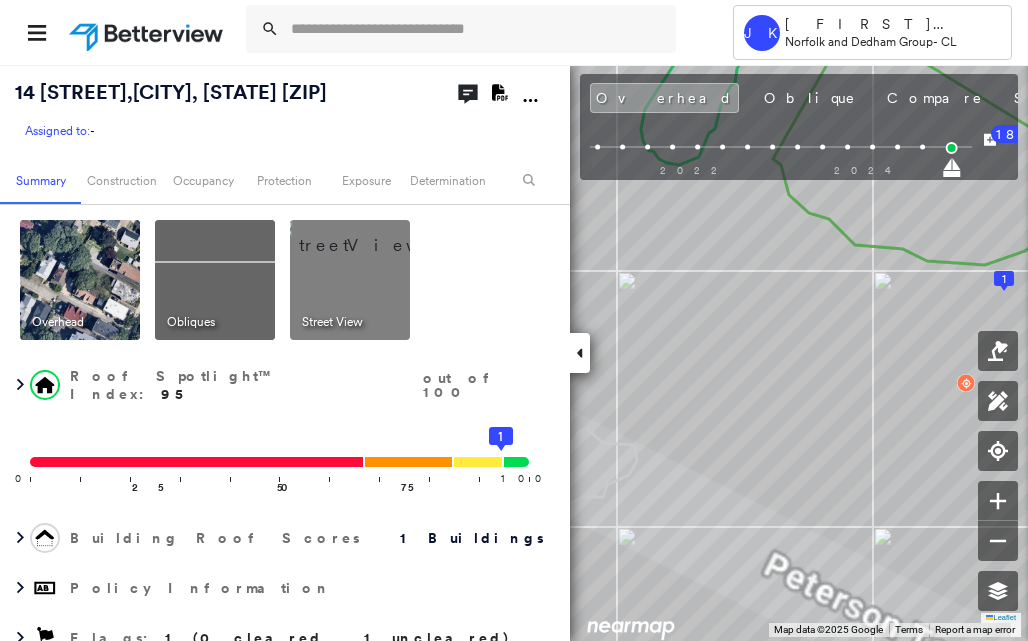 click 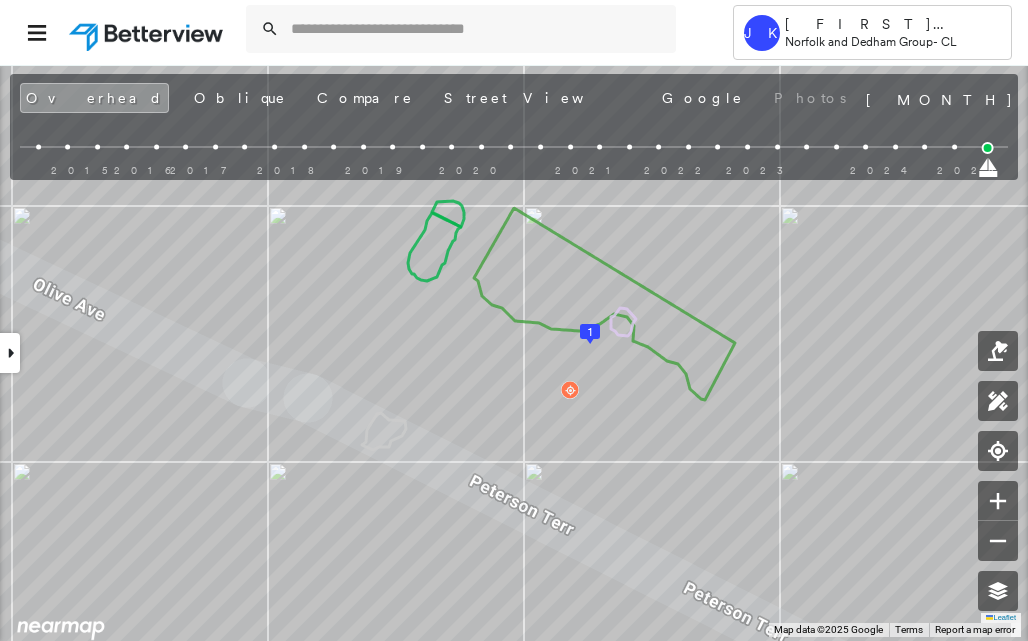 click at bounding box center (10, 353) 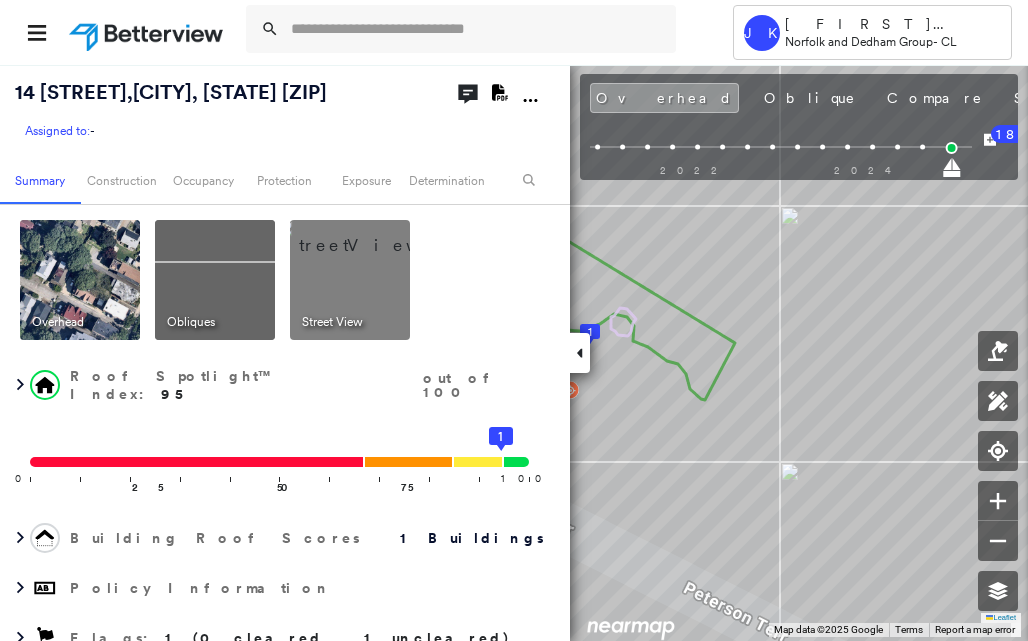 click at bounding box center [374, 235] 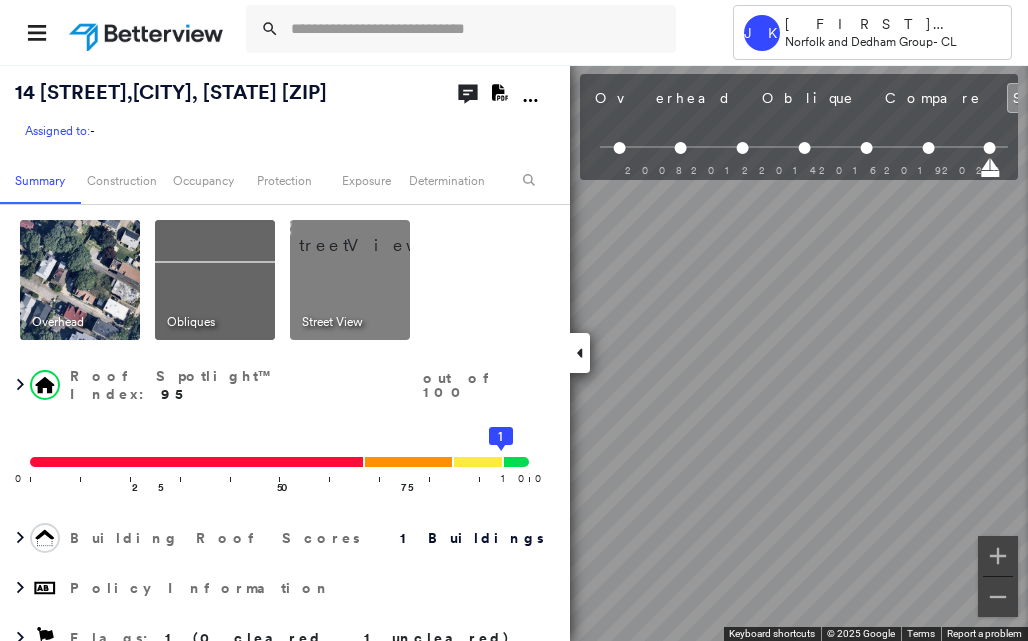 scroll, scrollTop: 0, scrollLeft: 738, axis: horizontal 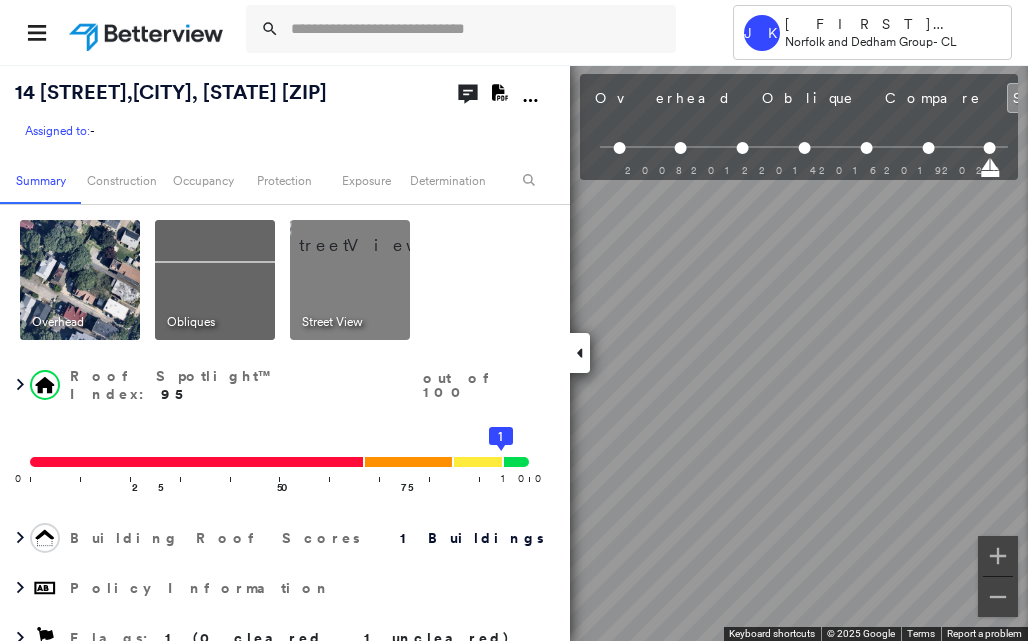 click at bounding box center (580, 353) 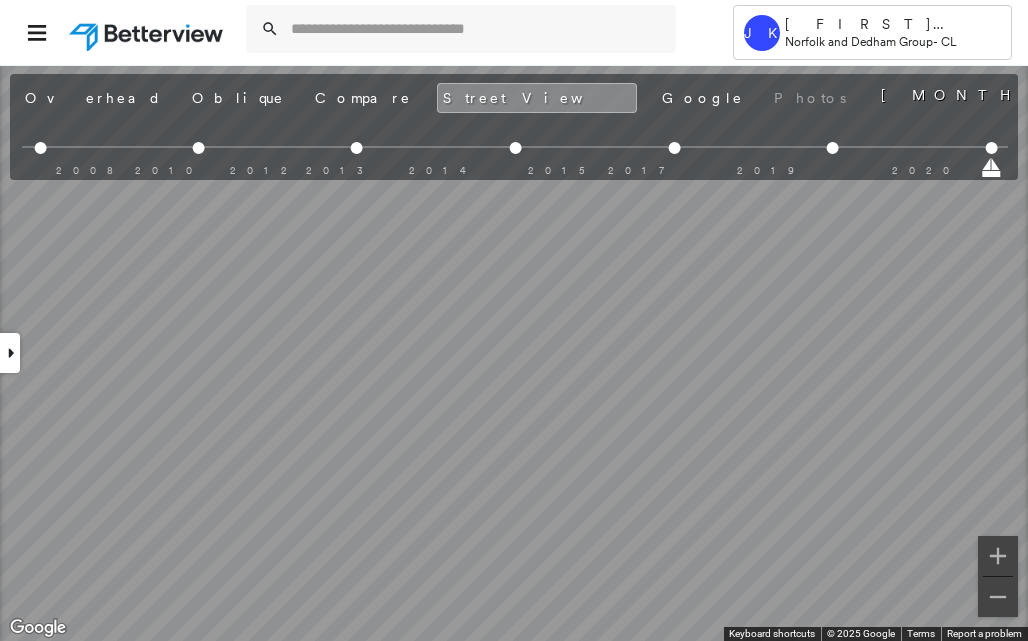 scroll, scrollTop: 0, scrollLeft: 168, axis: horizontal 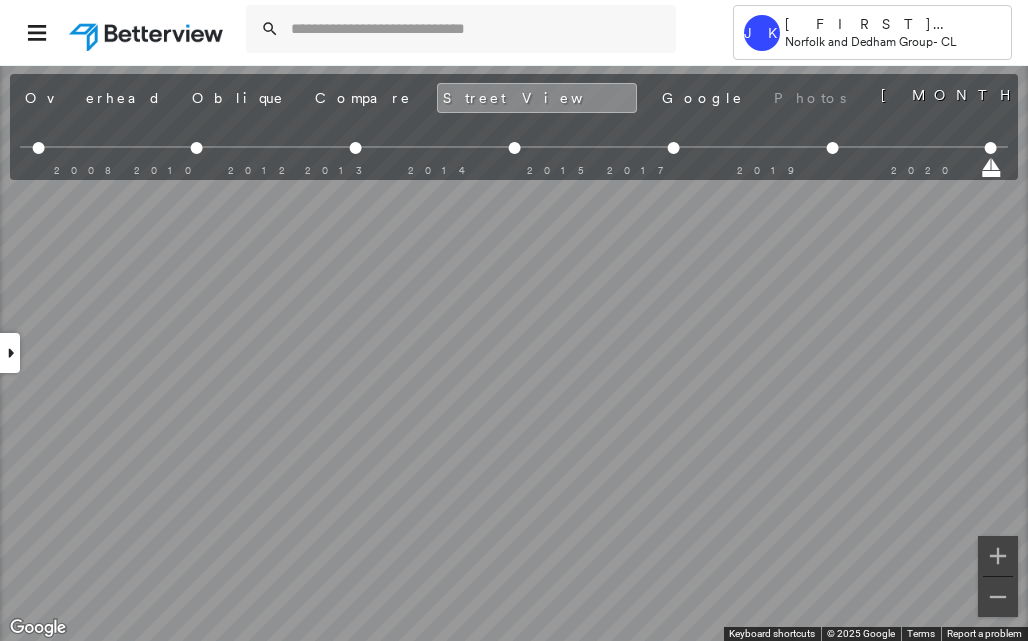 click on "Tower JK [FIRST] [LAST] Norfolk and Dedham Group - CL 14 [STREET], [CITY], [STATE] [ZIP] Assigned to: - Assigned to: - Assigned to: - Open Comments Download PDF Report Summary Construction Occupancy Protection Exposure Determination Overhead Obliques Street View Roof Spotlight™ Index : 95 out of 100 0 100 25 50 75 1 Building Roof Scores 1 Buildings Policy Information Flags : 1 (0 cleared, 1 uncleared) Construction Roof Spotlights : Overhang, Chimney Property Features : Car, Repaired Pavement Roof Size & Shape : 1 building - Gable | Asphalt Shingle BuildZoom - Building Permit Data and Analysis Occupancy Place Detail Smarty Streets - Surrounding Properties Google - Places National Registry of Historic Places Protection US Fire Administration: Nearest Fire Stations Exposure FEMA Risk Index Additional Perils Determination Flags : 1 (0 cleared, 1 uncleared) Uncleared Flags (1) Cleared Flags (0) Tree Overhang Flagged [DATE] Clear Action Taken New Entry History Quote/New Business General Save" at bounding box center (514, 320) 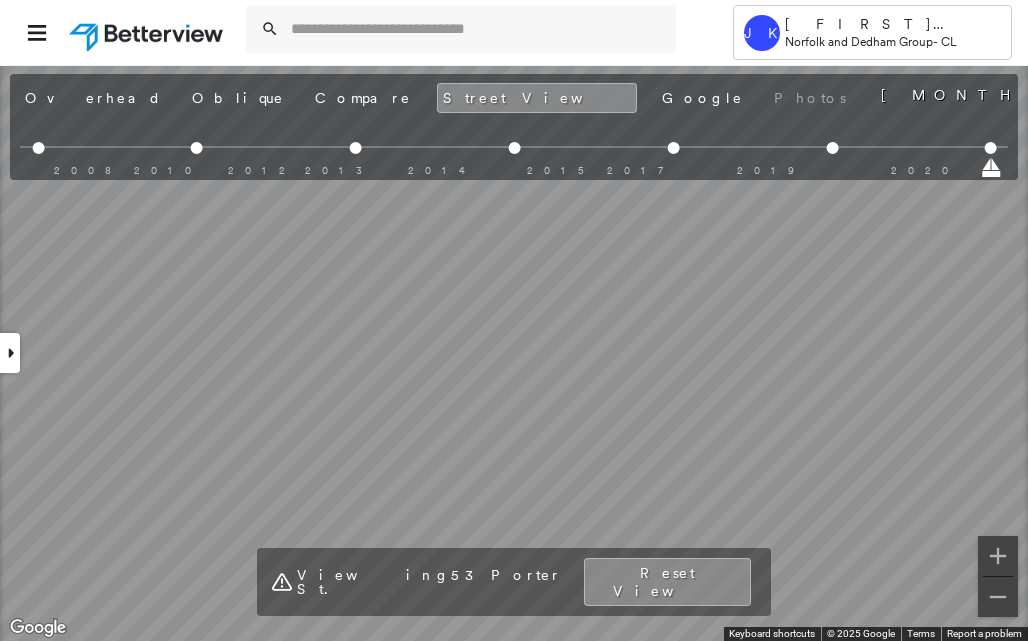 click on "← Move left → Move right ↑ Move up ↓ Move down + Zoom in - Zoom out 53 [STREET] [CITY], [STATE] 53 [STREET] View on Google Maps Custom Imagery This image is no longer available Keyboard shortcuts Map Data © [YEAR] Google © [YEAR] Google Terms Report a problem Viewing 53 [STREET] . Reset View" at bounding box center (514, 352) 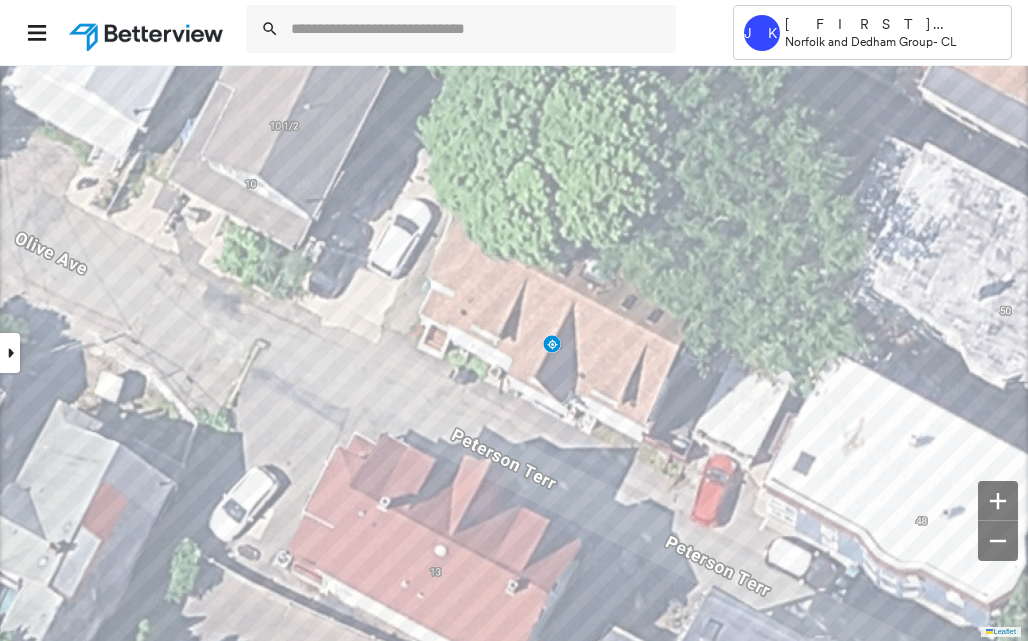 click 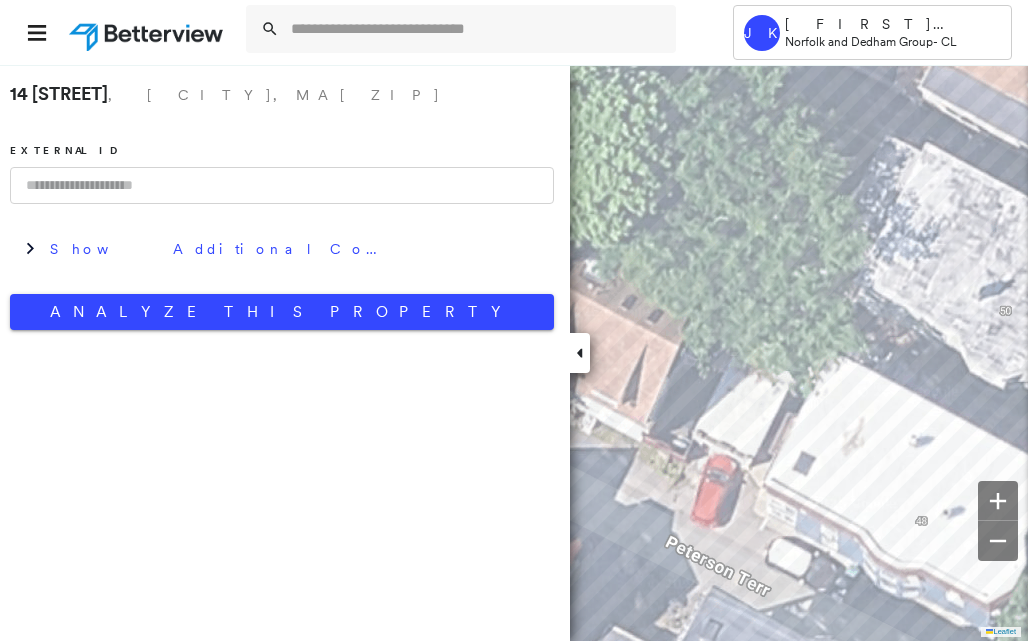 click on "14 [STREET] , [CITY], [STATE] [ZIP]" at bounding box center [282, 99] 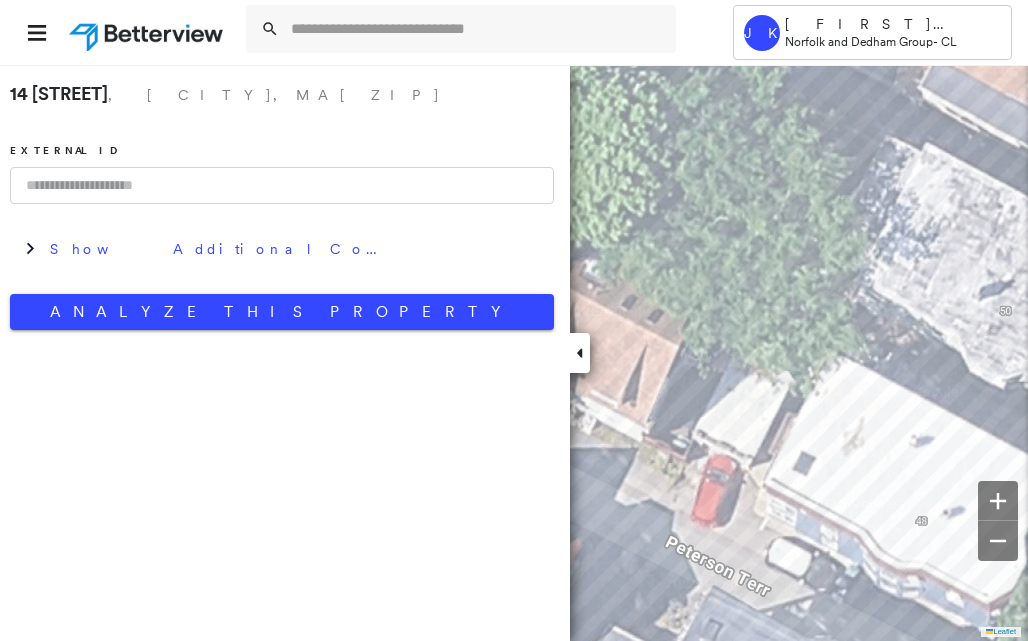 click on "[ZIP]" at bounding box center [390, 95] 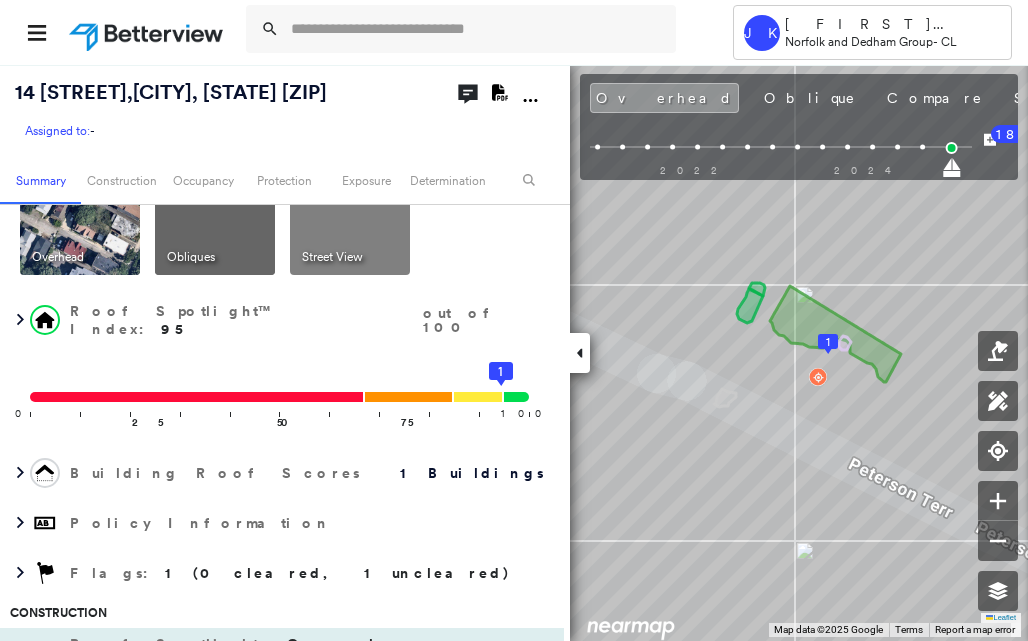 scroll, scrollTop: 0, scrollLeft: 0, axis: both 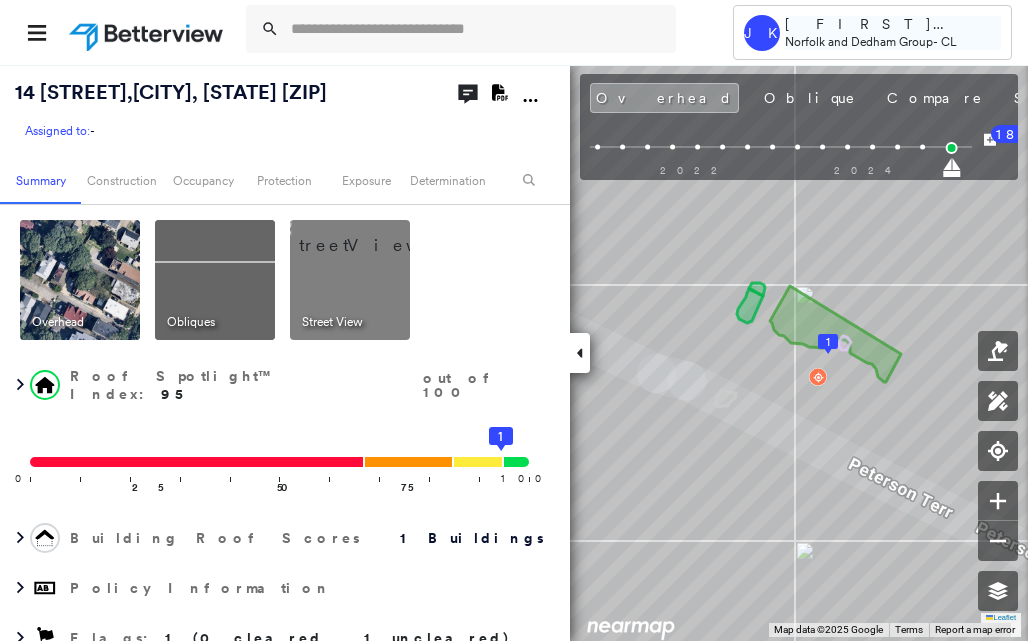 click on "Norfolk and Dedham Group  -   CL" at bounding box center [893, 41] 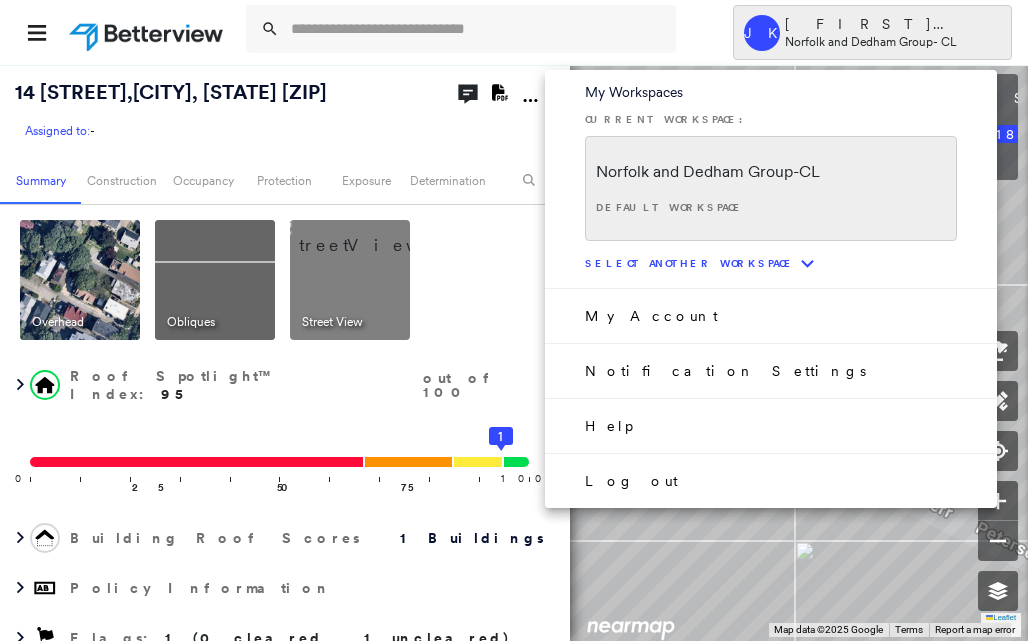 click on "Log out" at bounding box center (631, 481) 